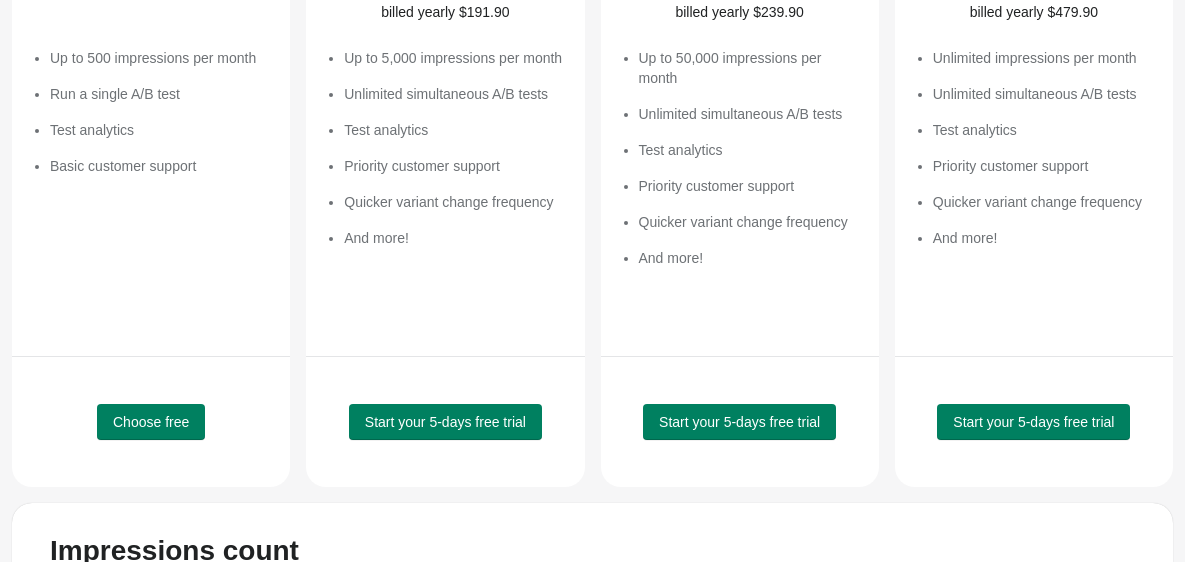 scroll, scrollTop: 403, scrollLeft: 0, axis: vertical 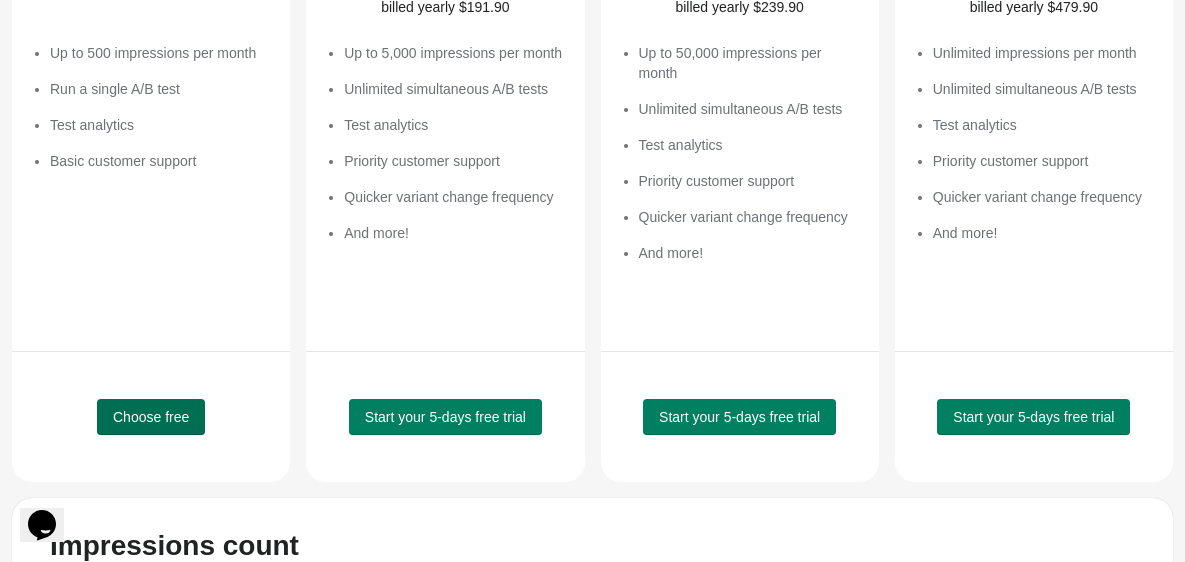 click on "Choose free" at bounding box center [151, 417] 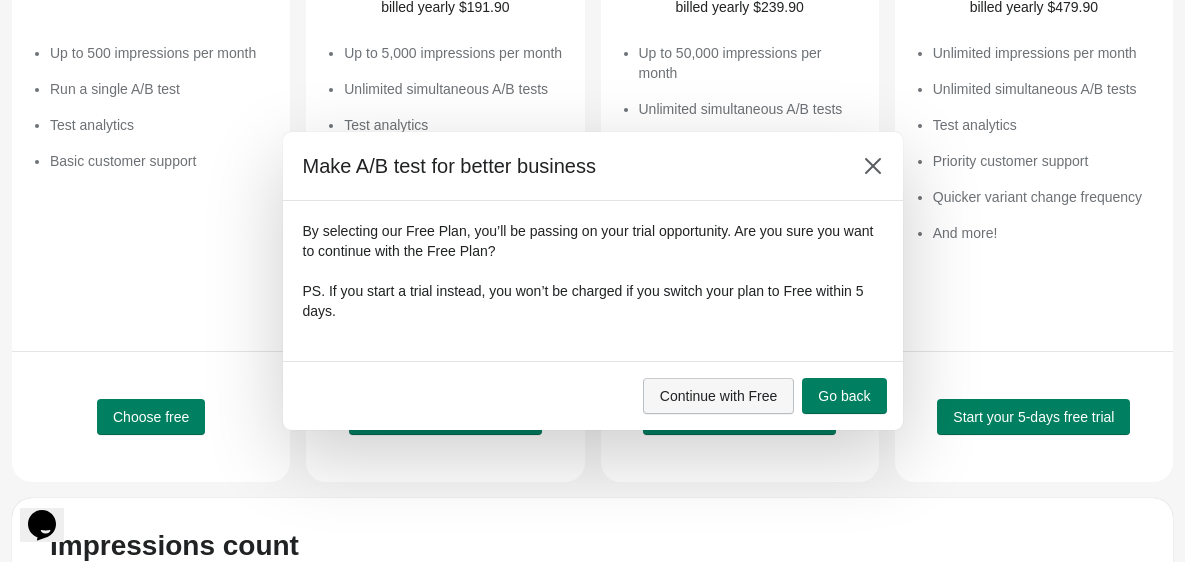 click on "Continue with Free" at bounding box center (719, 396) 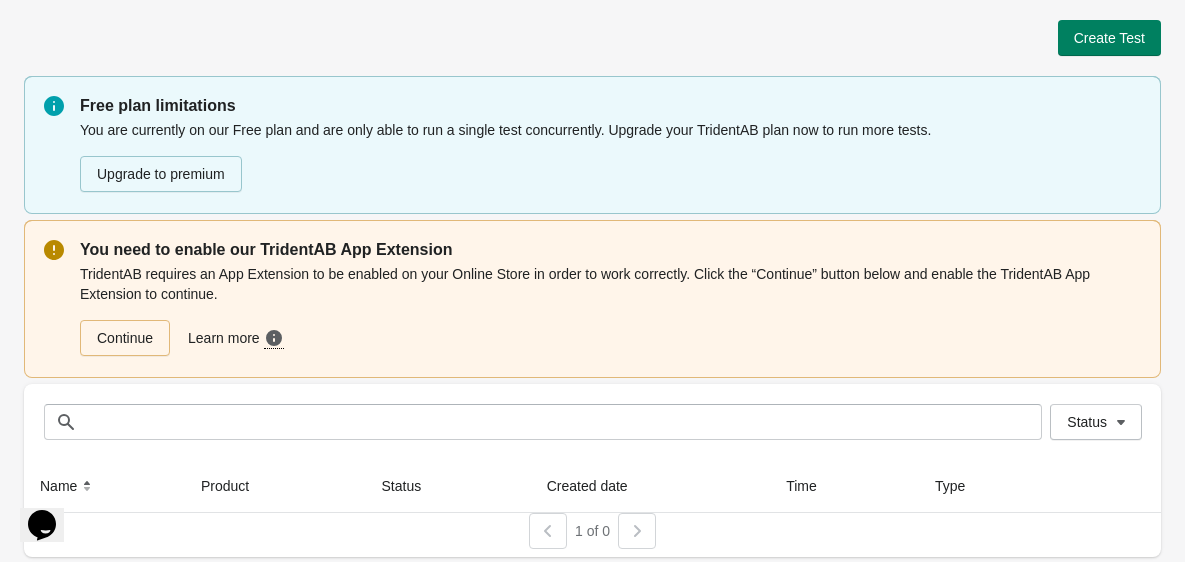 scroll, scrollTop: 3, scrollLeft: 0, axis: vertical 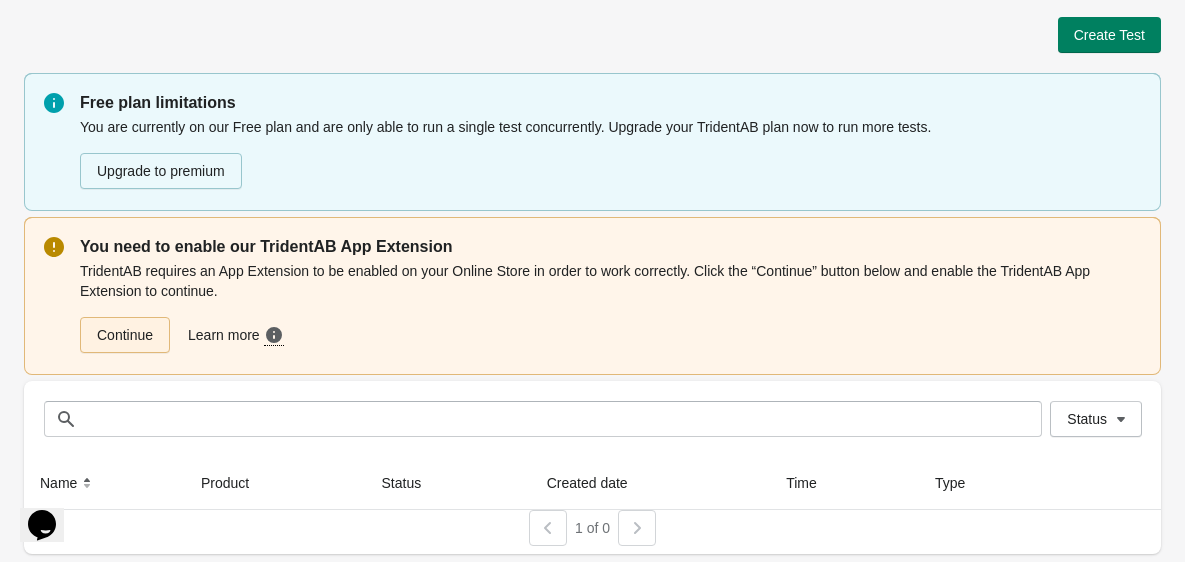 click on "Continue" at bounding box center (125, 335) 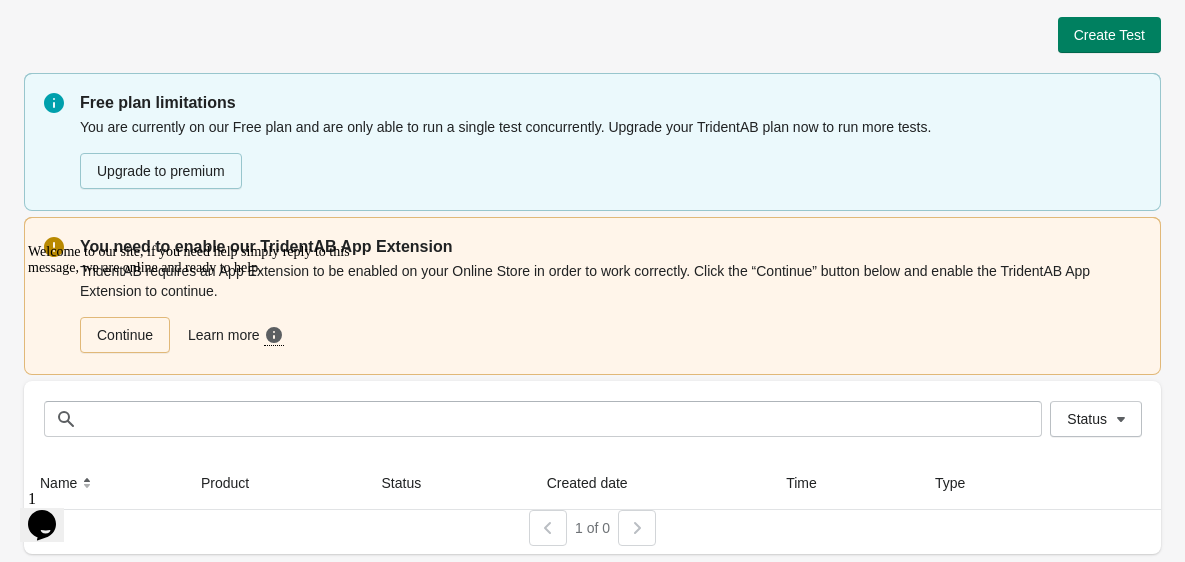 click at bounding box center (208, 244) 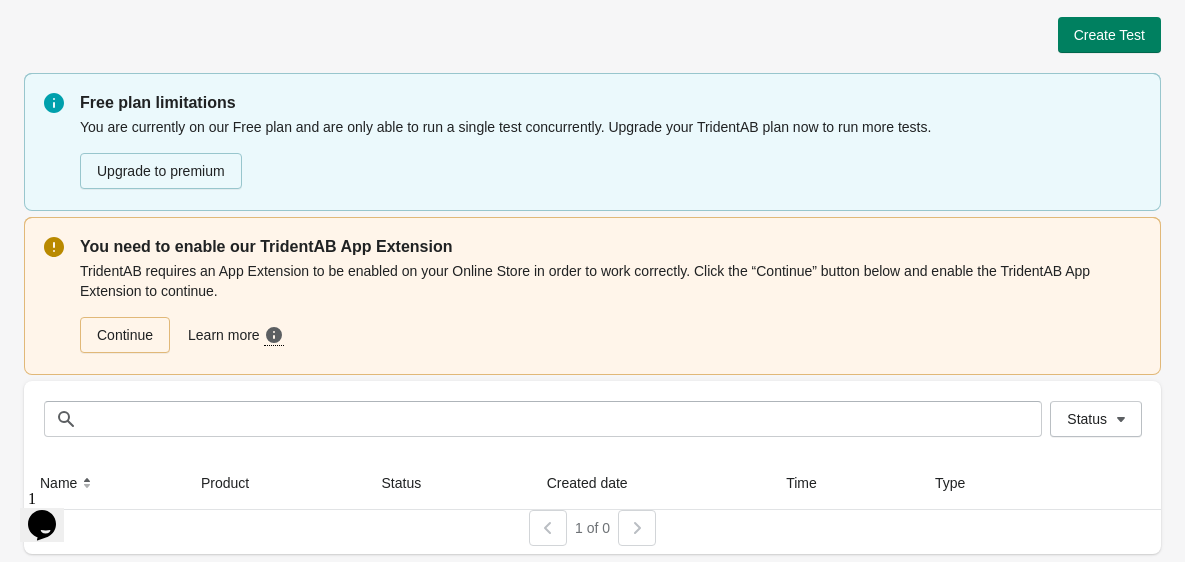 scroll, scrollTop: 0, scrollLeft: 0, axis: both 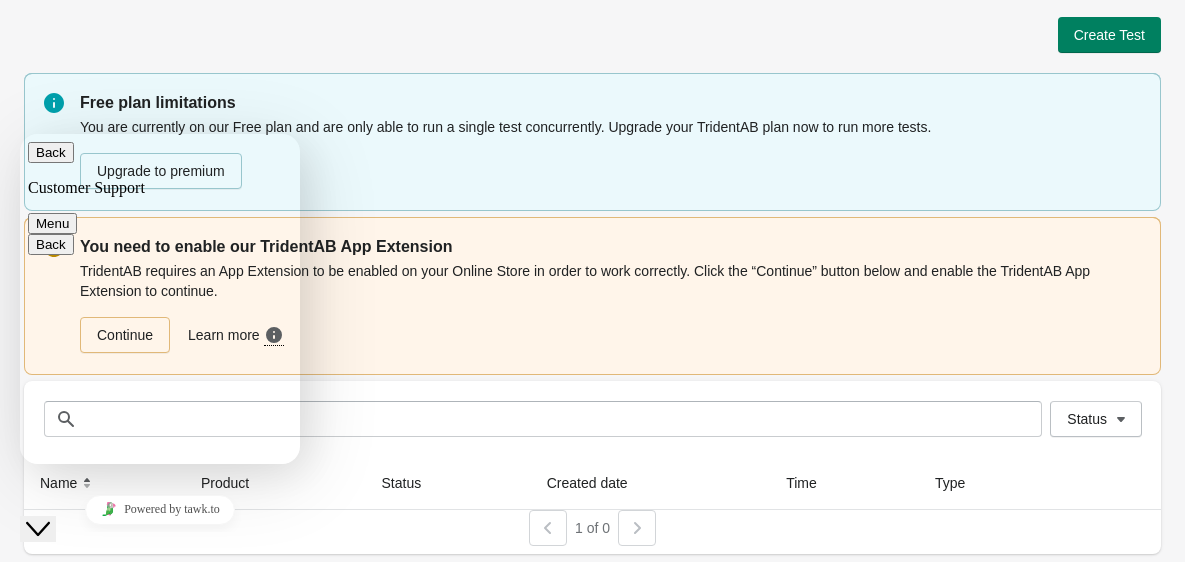 click on "Close Chat This icon closes the chat window." 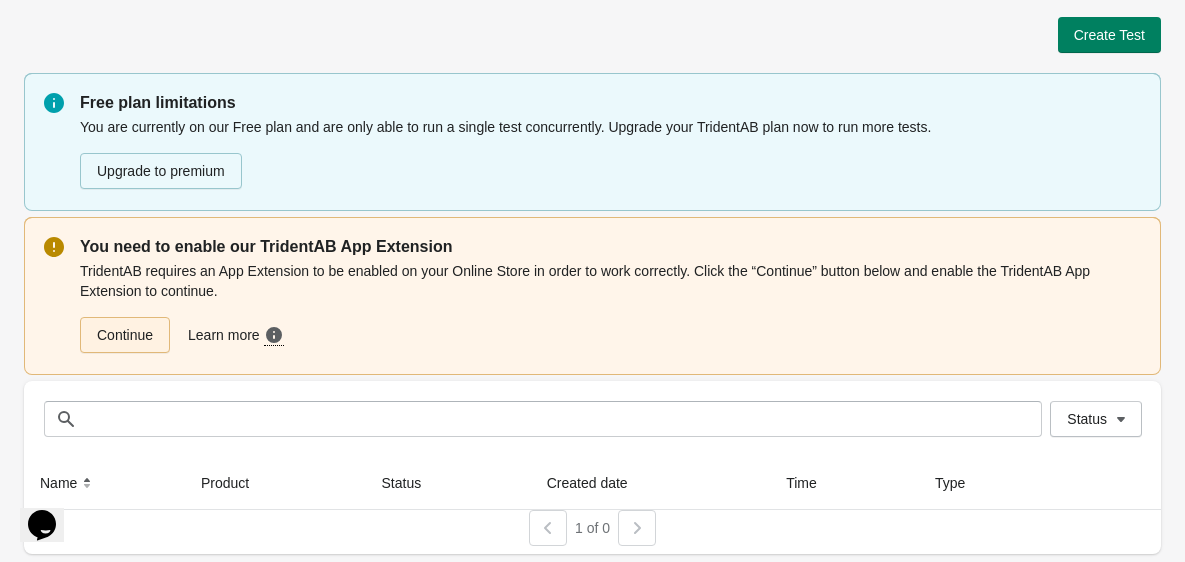 click on "Continue" at bounding box center (125, 335) 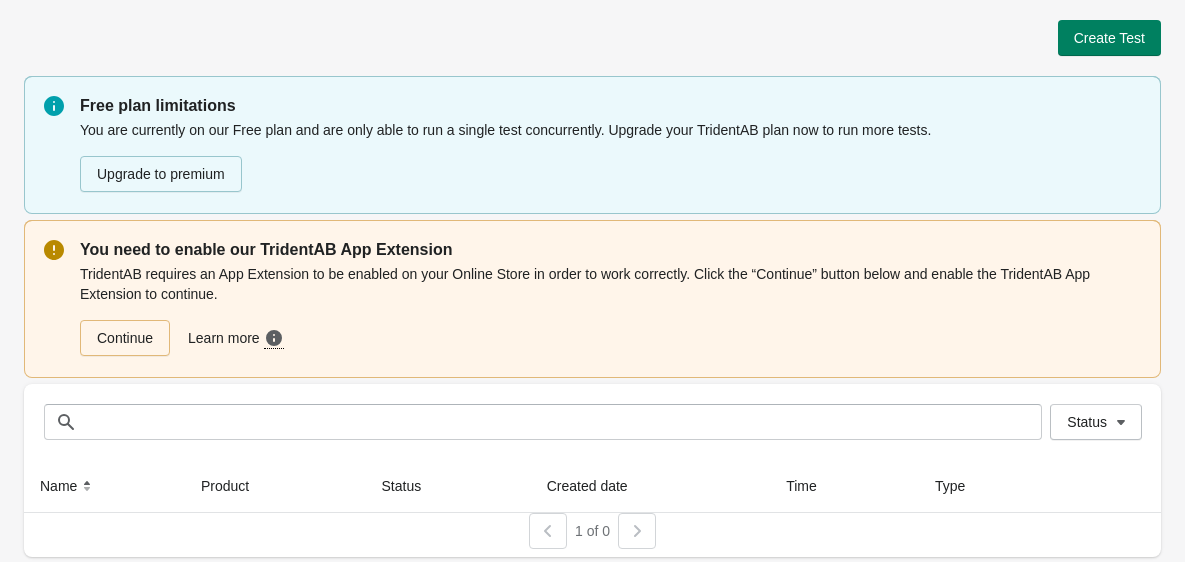 scroll, scrollTop: 0, scrollLeft: 0, axis: both 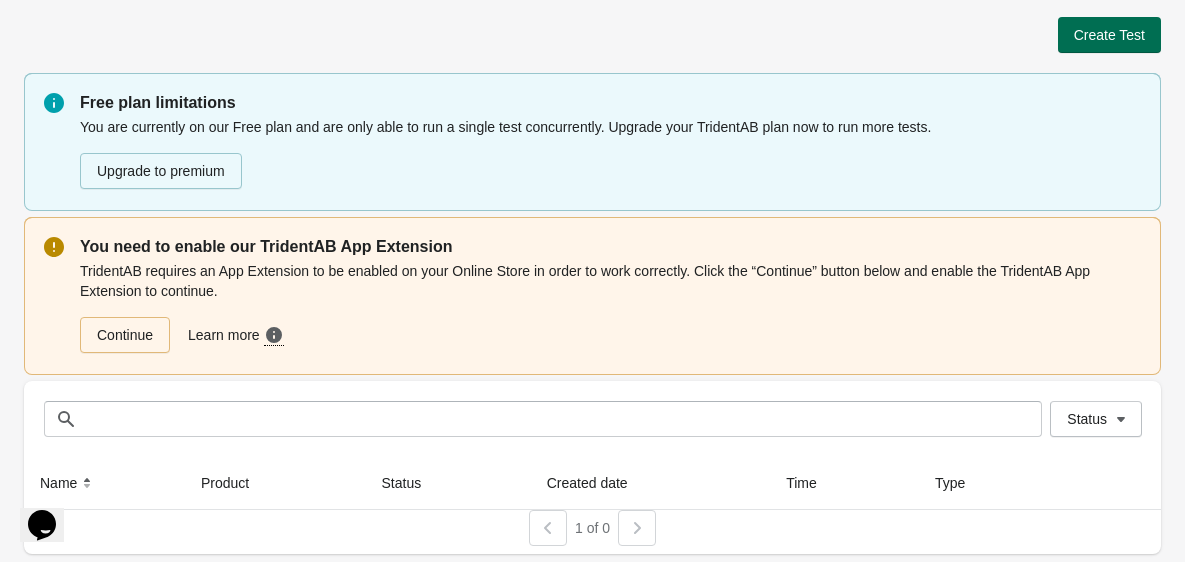 click on "Create Test" at bounding box center [1109, 35] 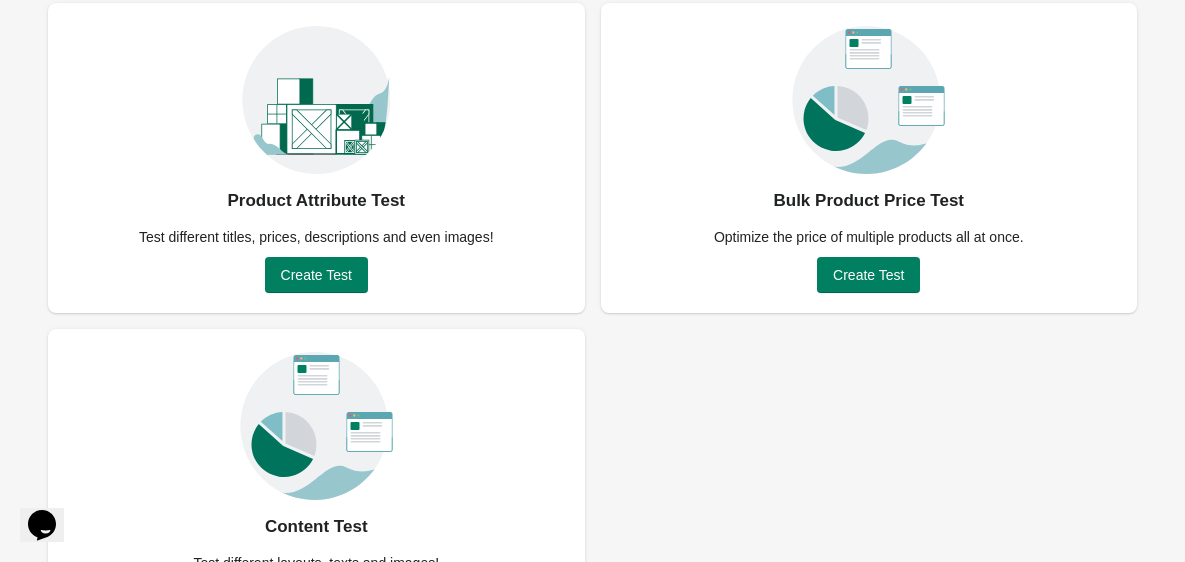 scroll, scrollTop: 246, scrollLeft: 0, axis: vertical 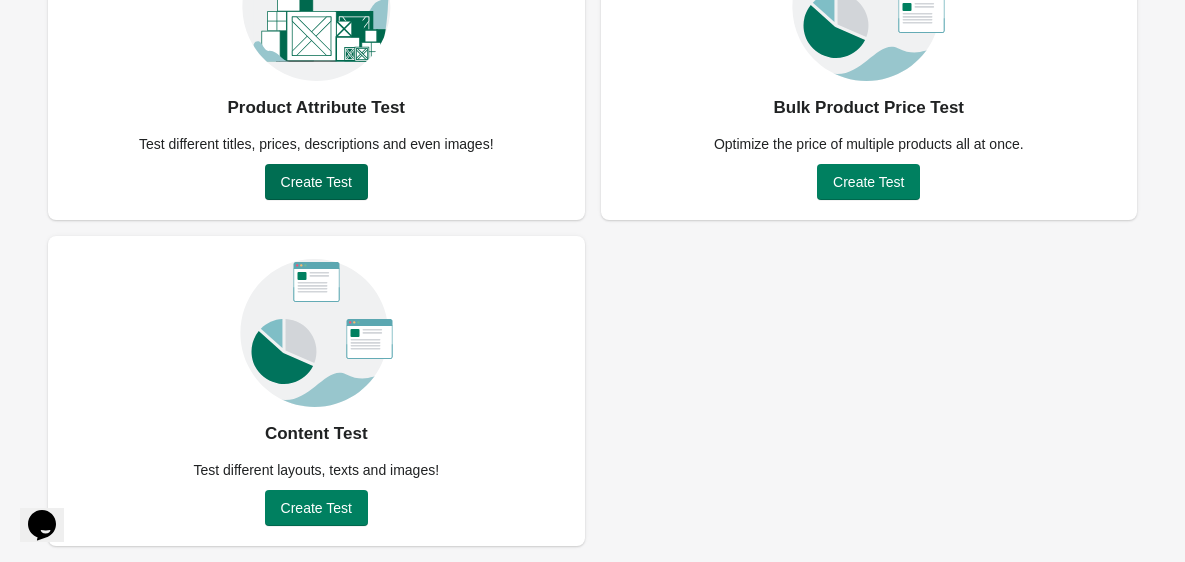 click on "Create Test" at bounding box center (316, 182) 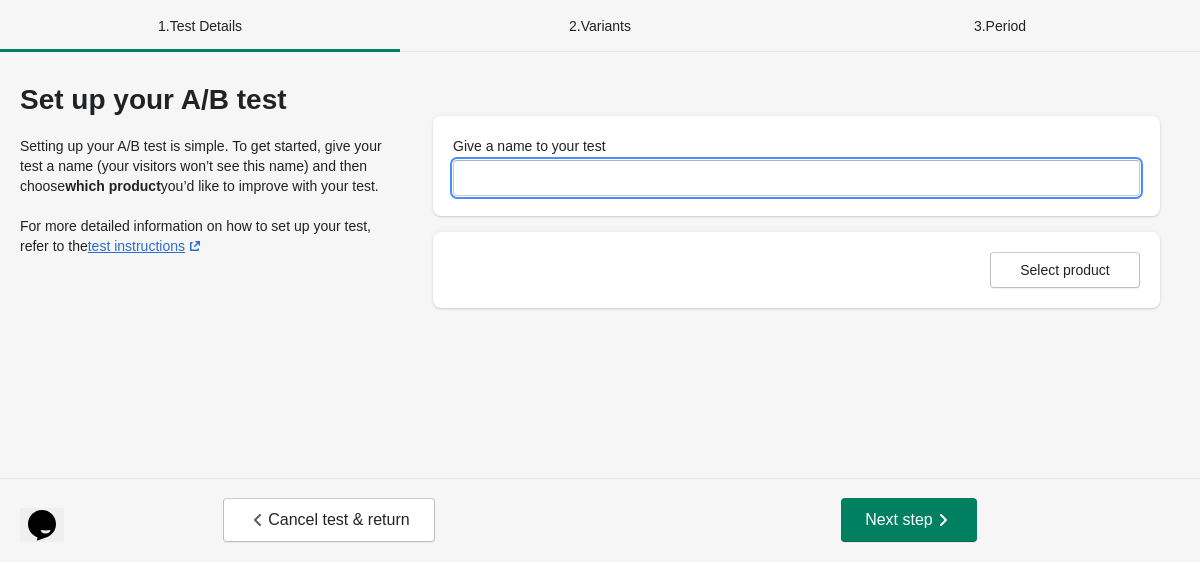 click on "Give a name to your test" at bounding box center [796, 178] 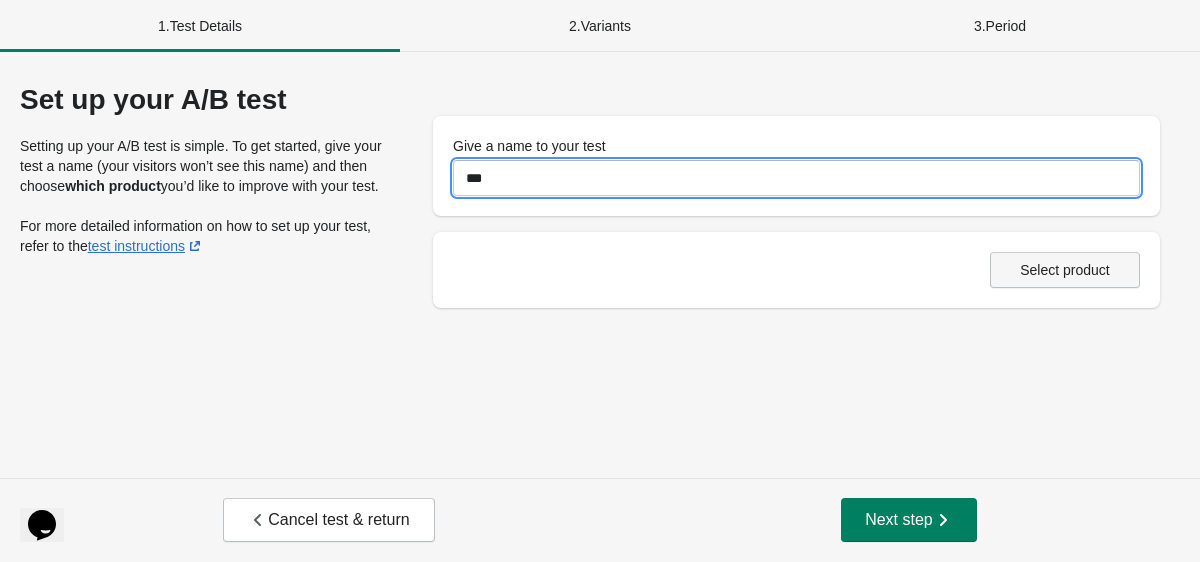 type on "***" 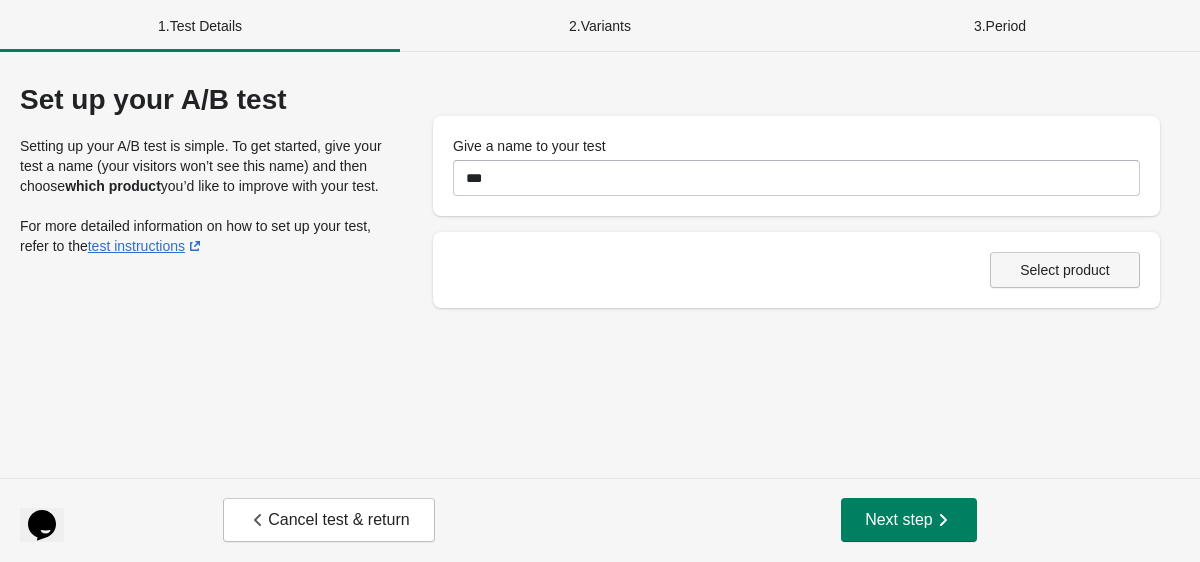 click on "Select product" at bounding box center (1065, 270) 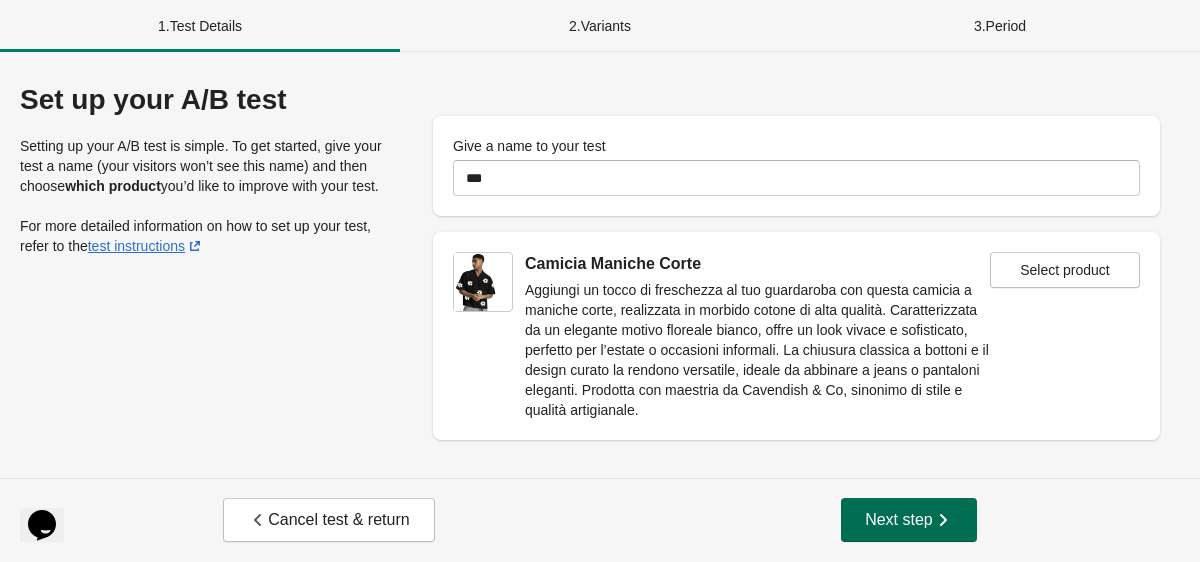 click on "Next step" at bounding box center [909, 520] 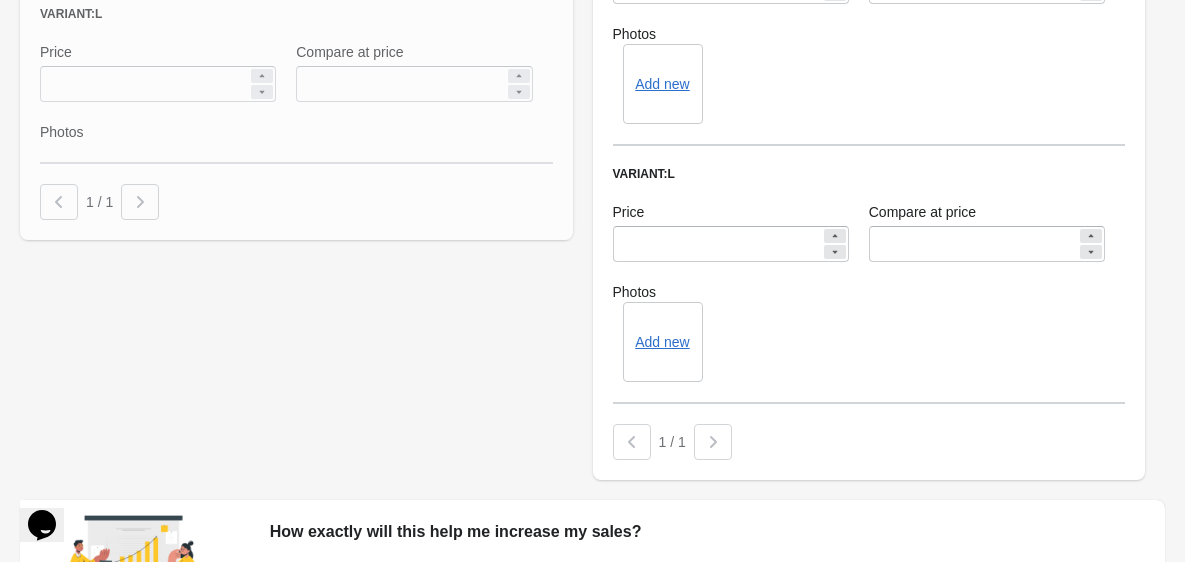 scroll, scrollTop: 1477, scrollLeft: 0, axis: vertical 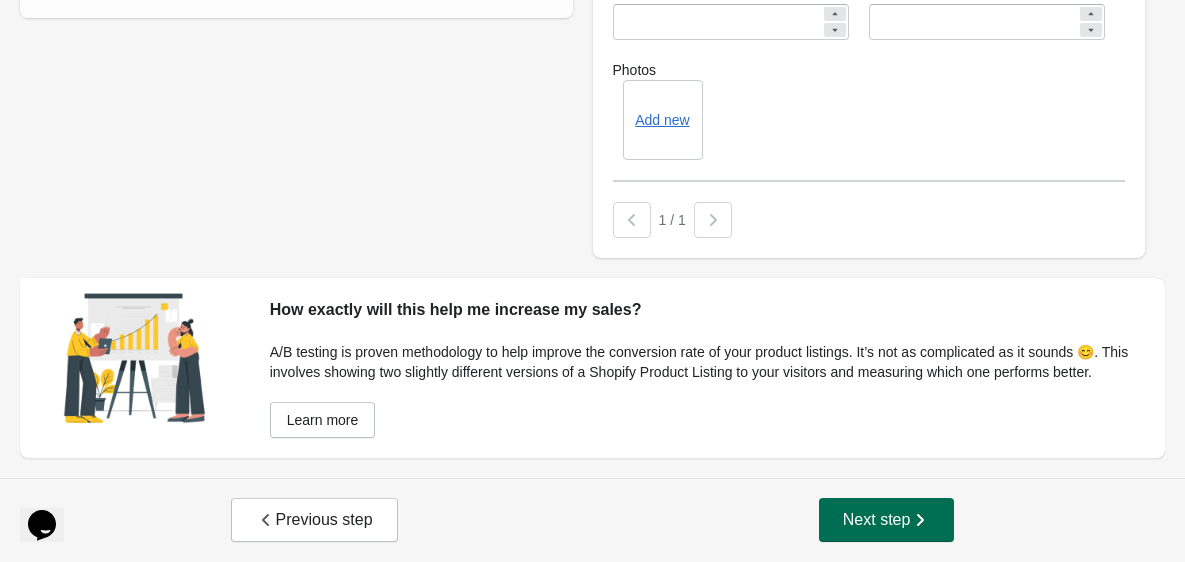 click on "Next step" at bounding box center (887, 520) 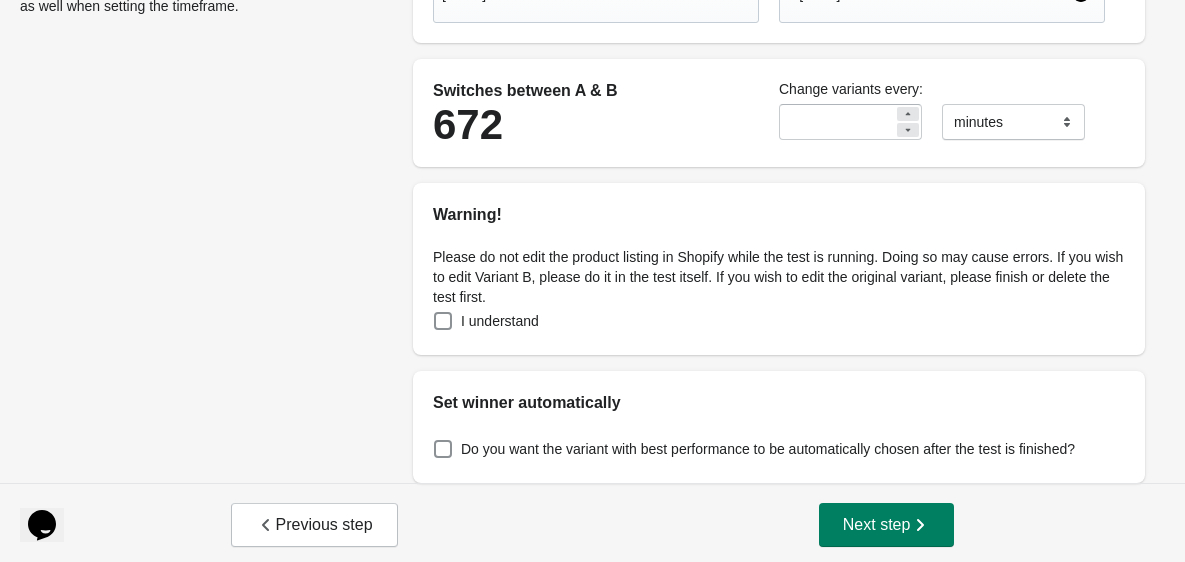 scroll, scrollTop: 345, scrollLeft: 0, axis: vertical 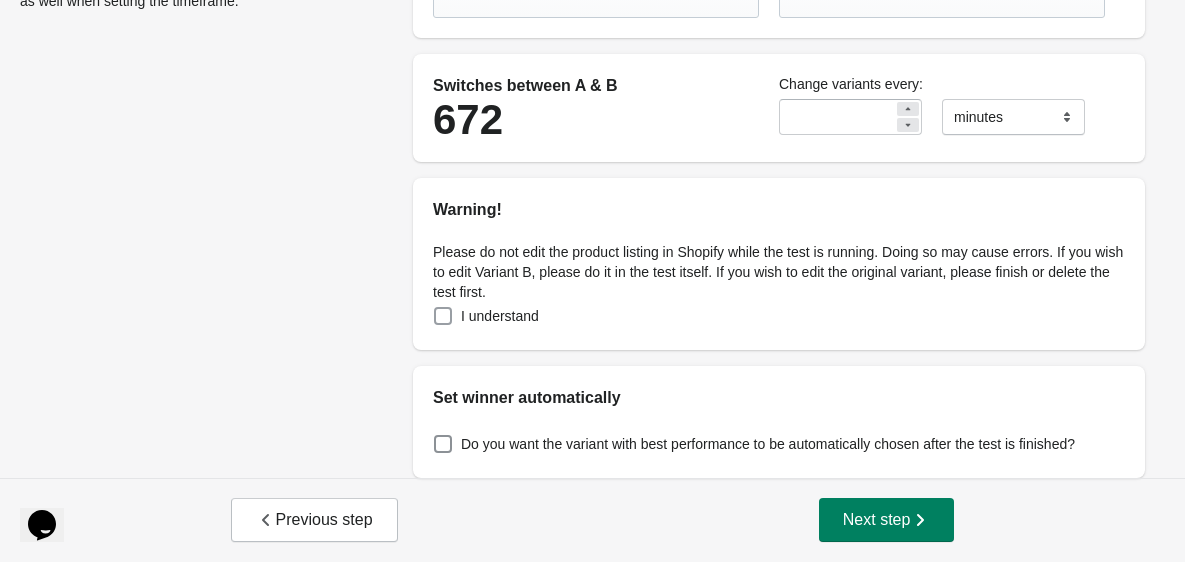 click at bounding box center [443, 316] 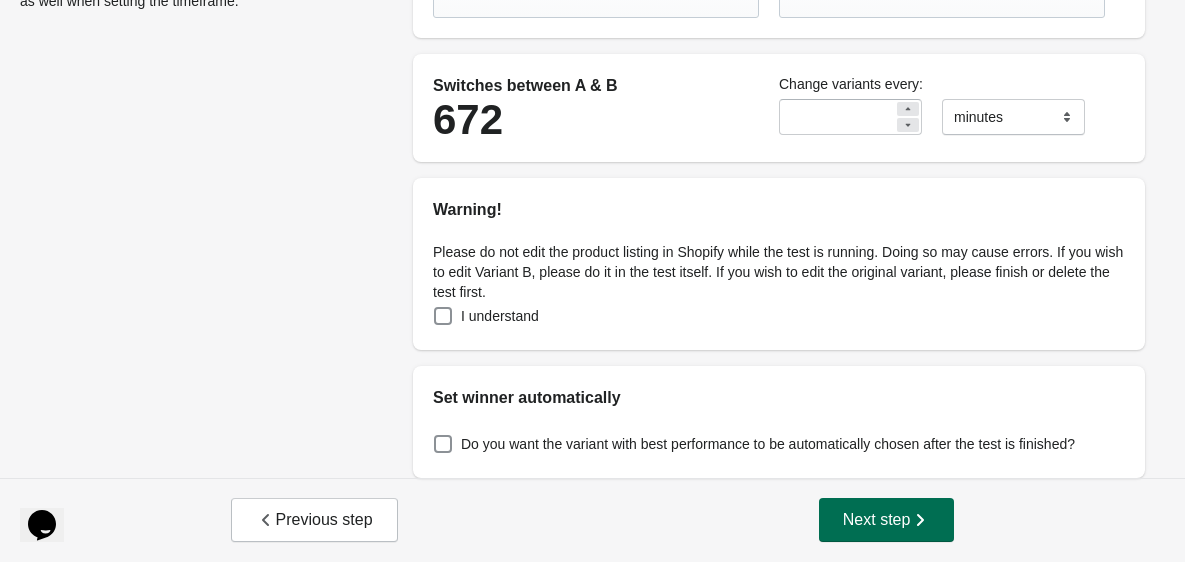 click on "Next step" at bounding box center (887, 520) 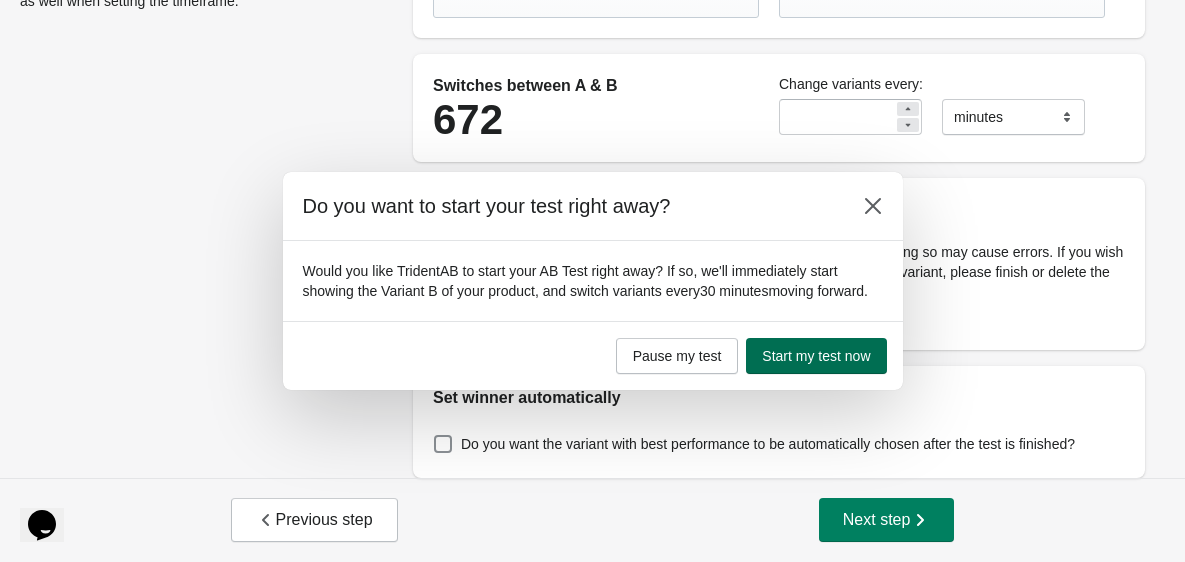 click on "Start my test now" at bounding box center [816, 356] 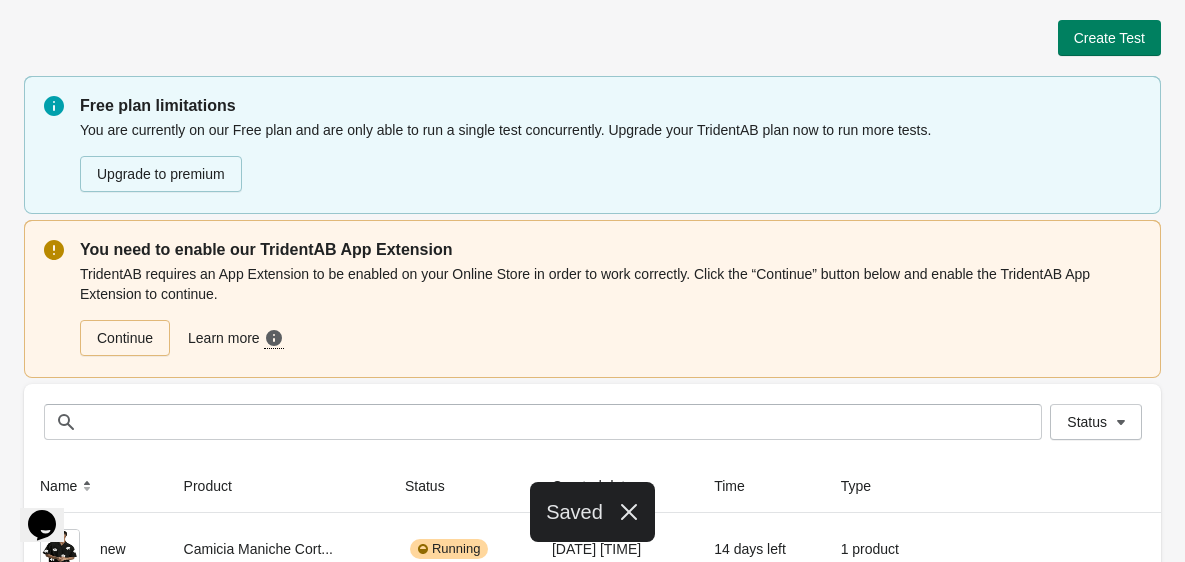 scroll, scrollTop: 75, scrollLeft: 0, axis: vertical 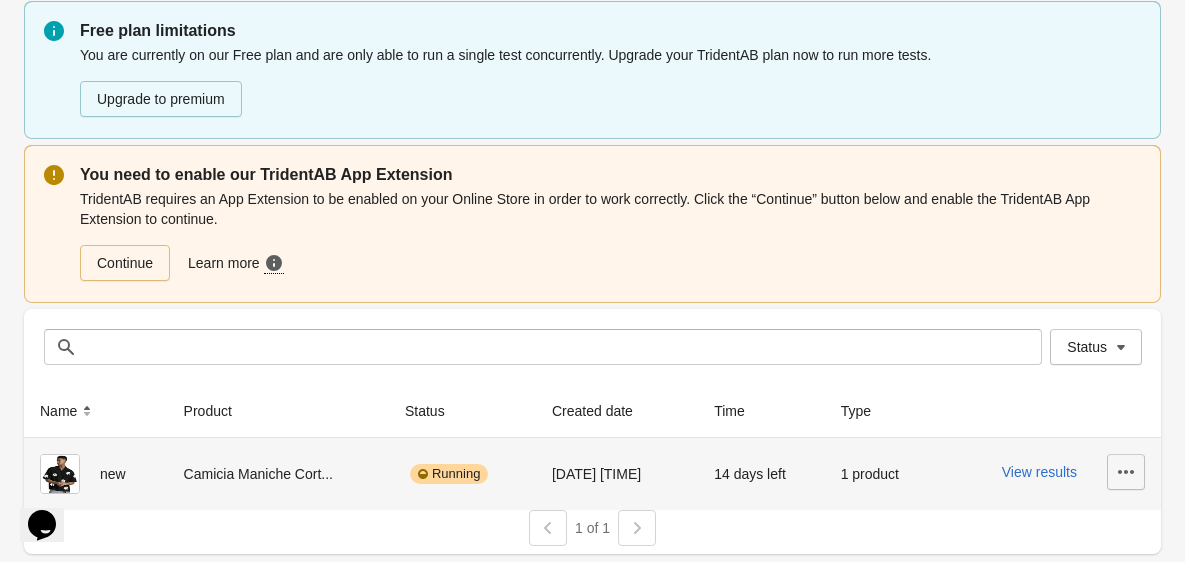 click 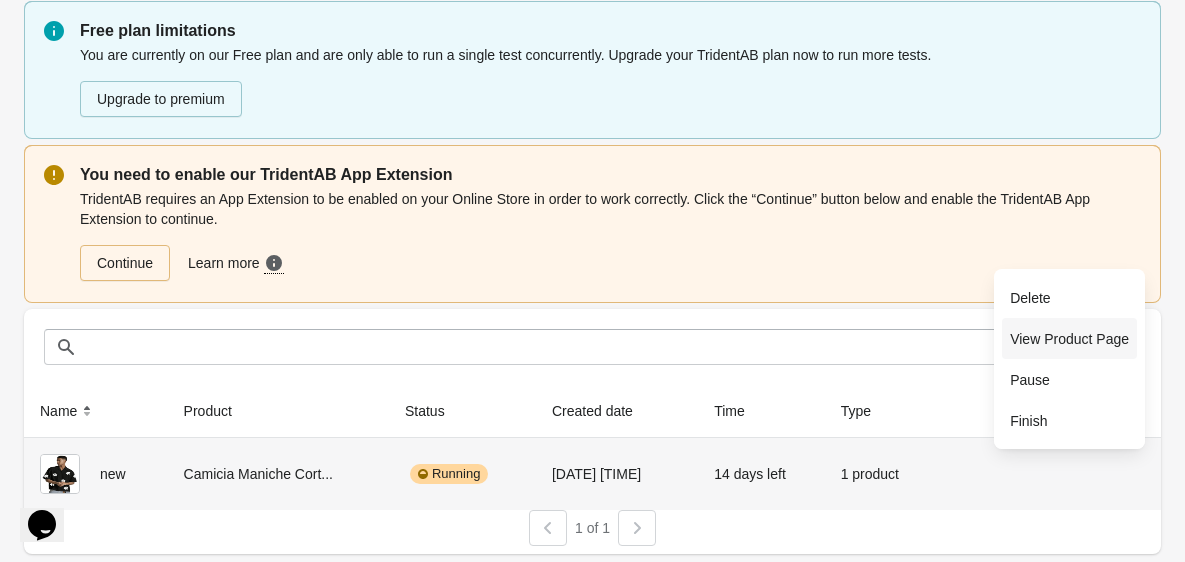 click on "View Product Page" at bounding box center (1069, 339) 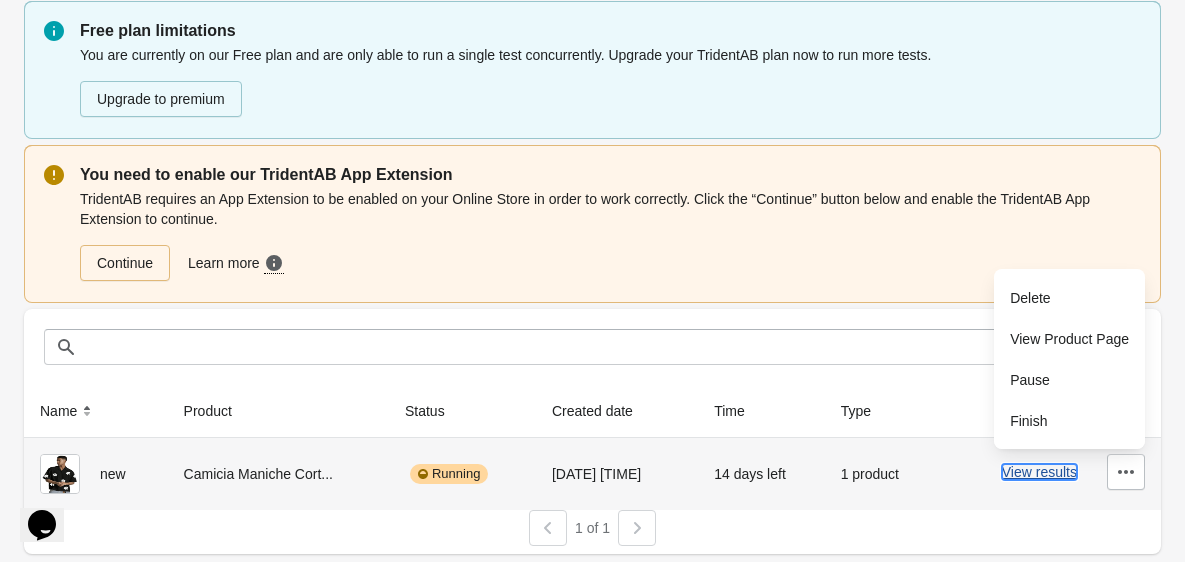 click on "View results" at bounding box center (1039, 472) 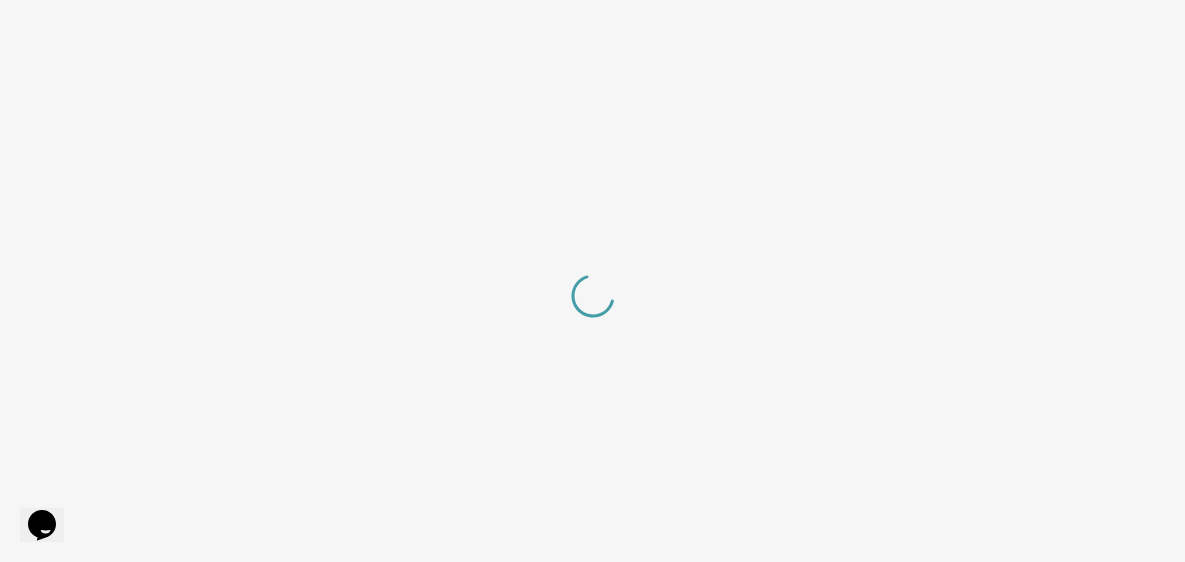 scroll, scrollTop: 0, scrollLeft: 0, axis: both 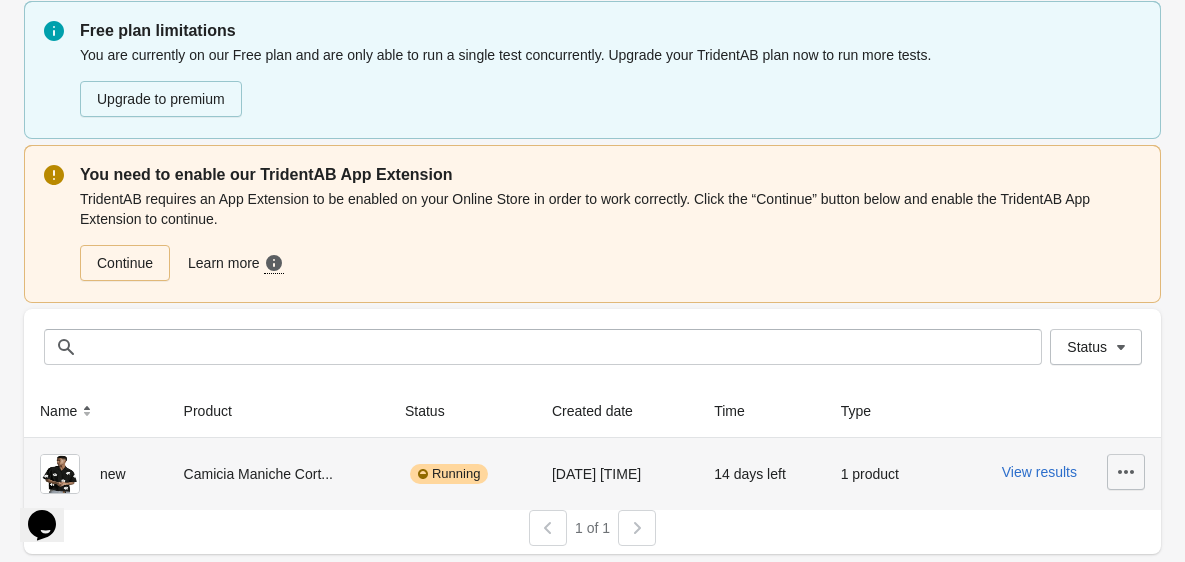 click 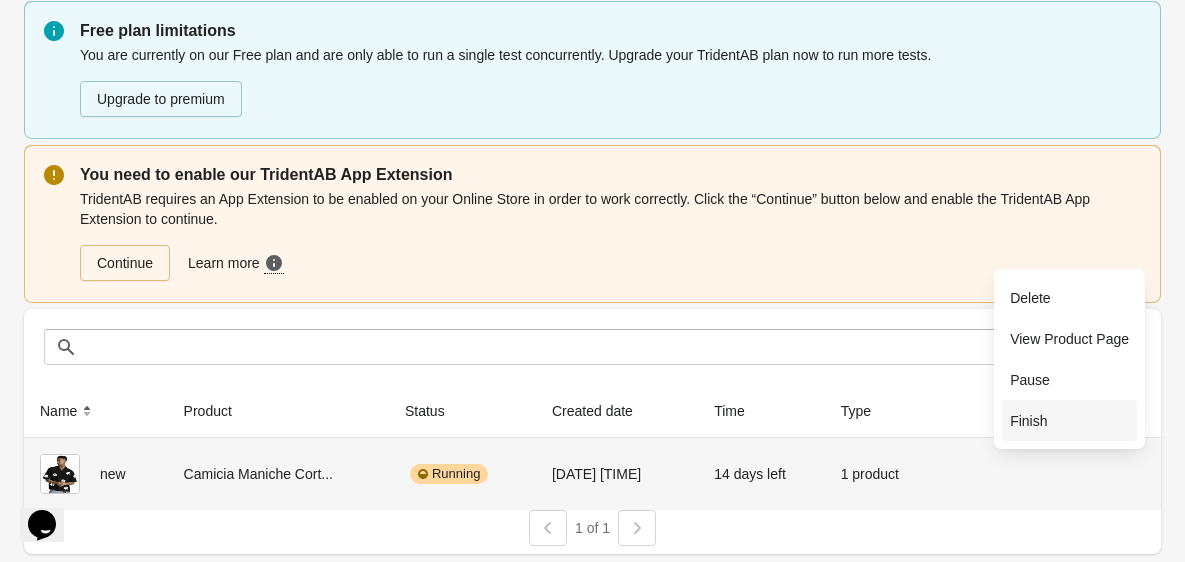 click on "Finish" at bounding box center [1069, 421] 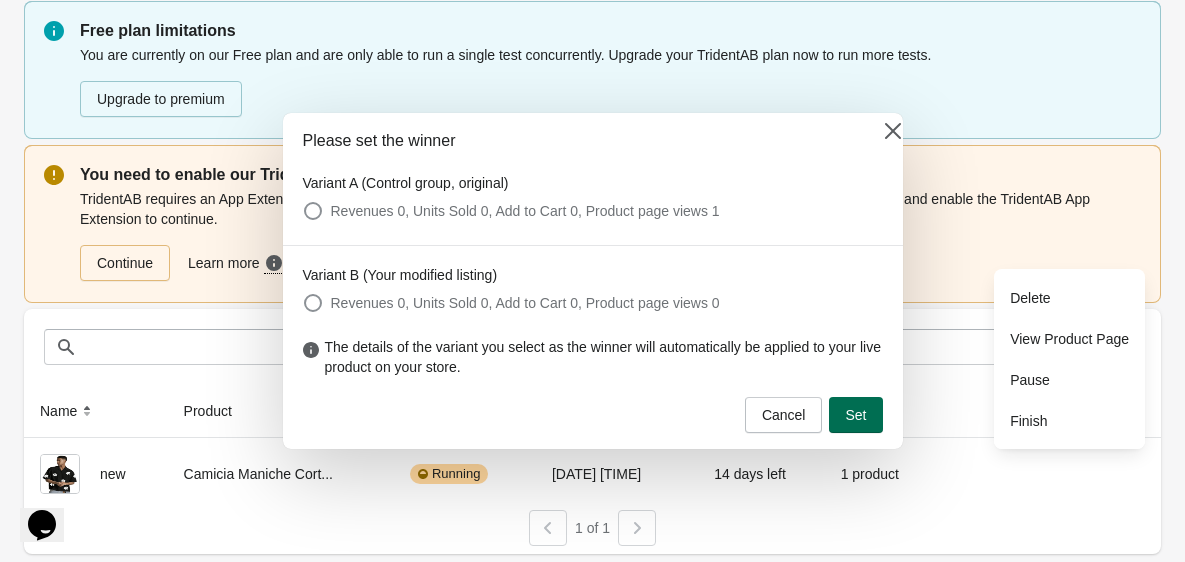 click on "Set" at bounding box center (855, 415) 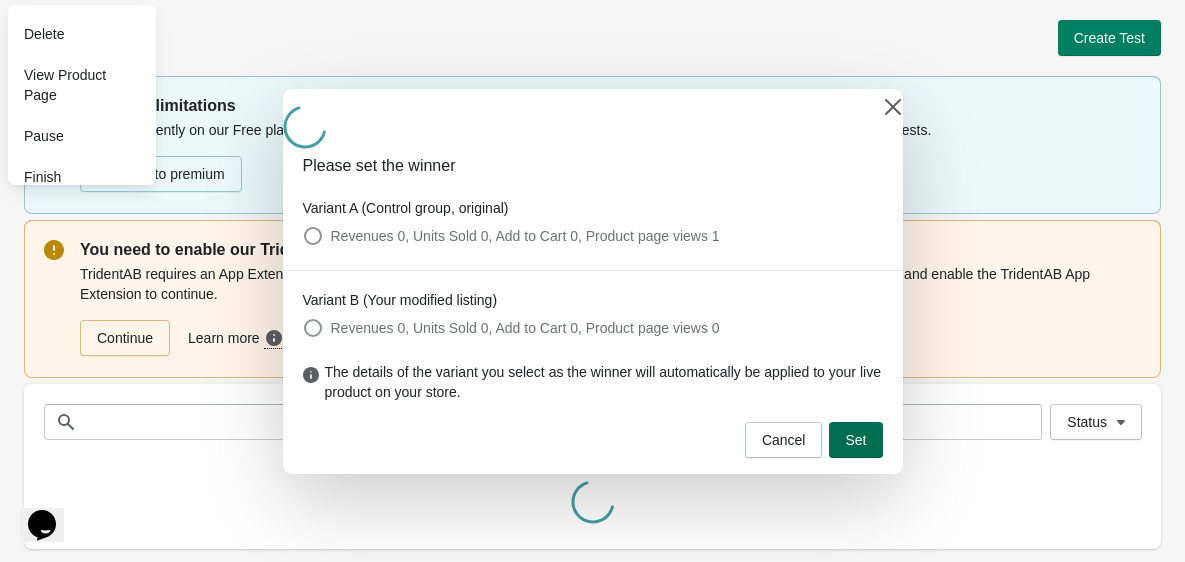 scroll, scrollTop: 0, scrollLeft: 0, axis: both 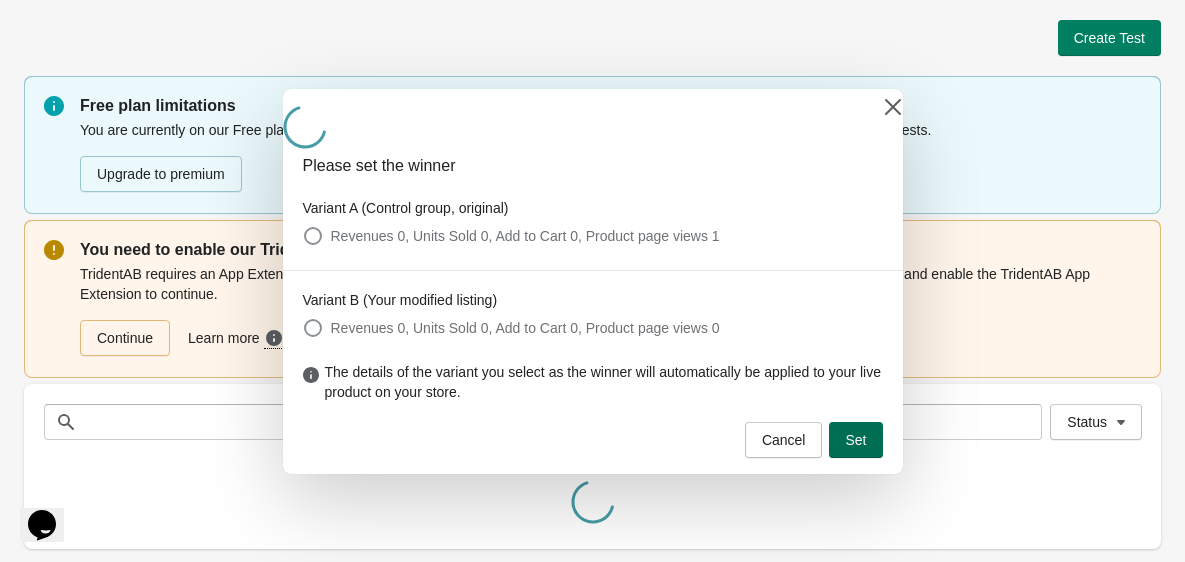 click on "Set" at bounding box center (855, 440) 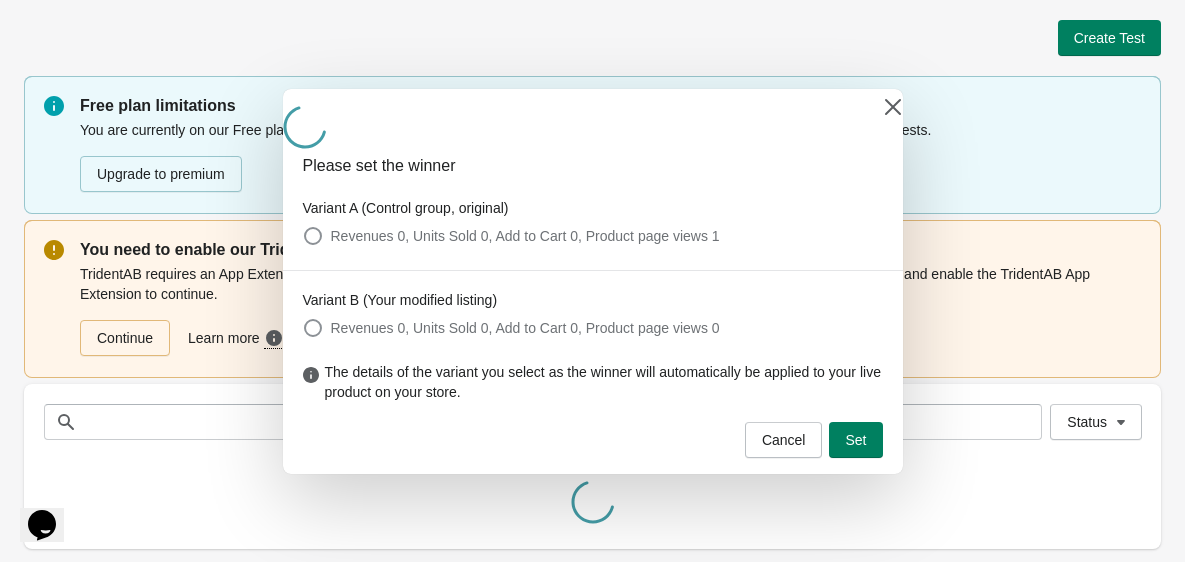 scroll, scrollTop: 75, scrollLeft: 0, axis: vertical 